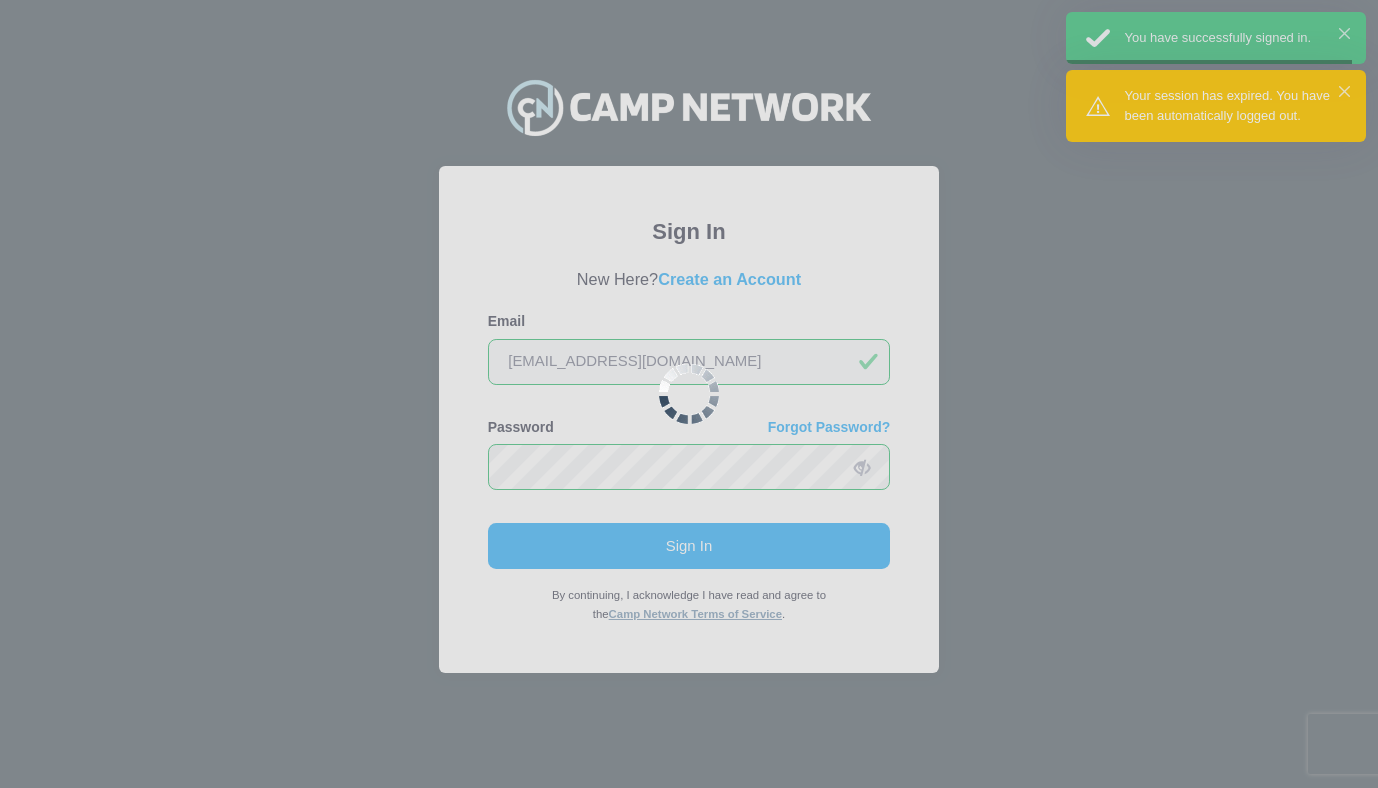 scroll, scrollTop: 0, scrollLeft: 0, axis: both 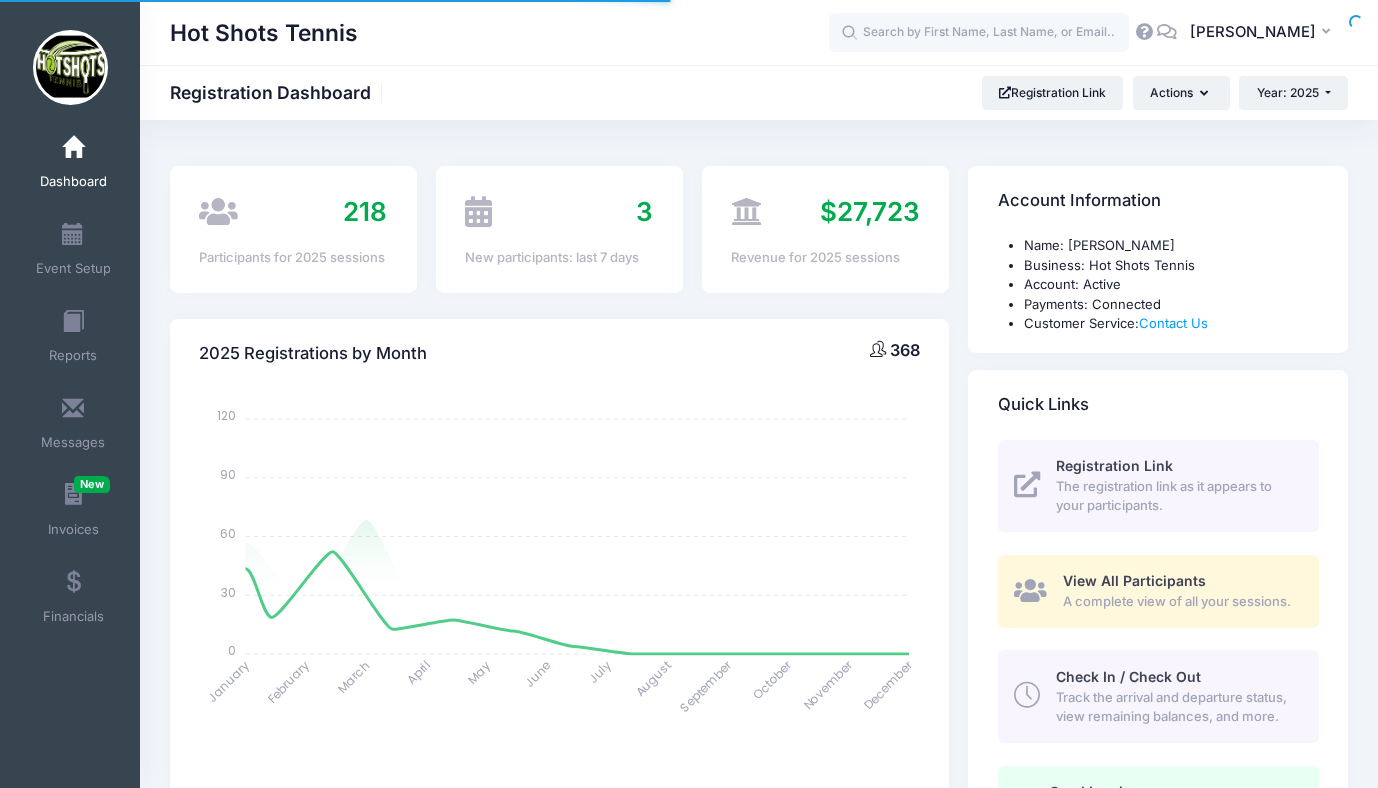 select 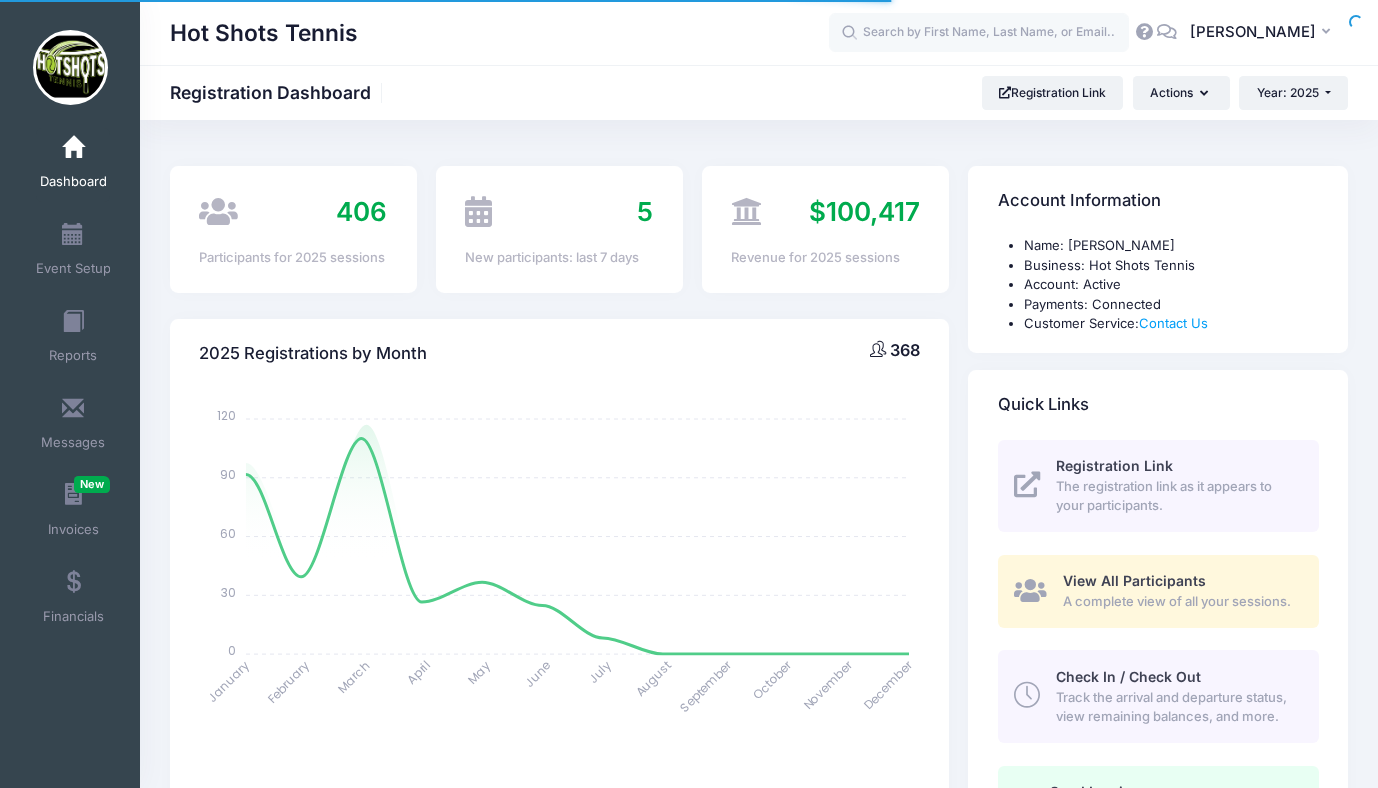 scroll, scrollTop: 0, scrollLeft: 0, axis: both 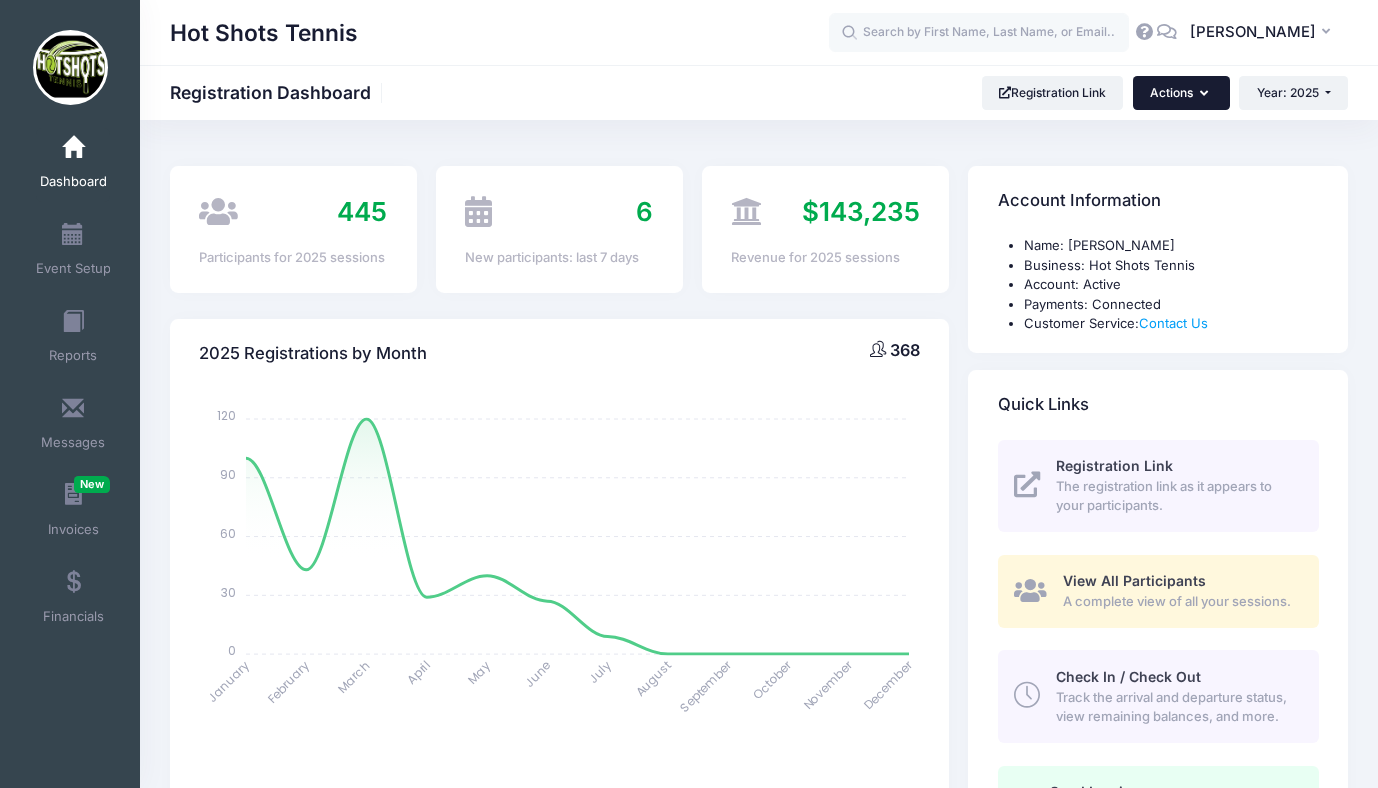 click on "Actions" at bounding box center (1181, 93) 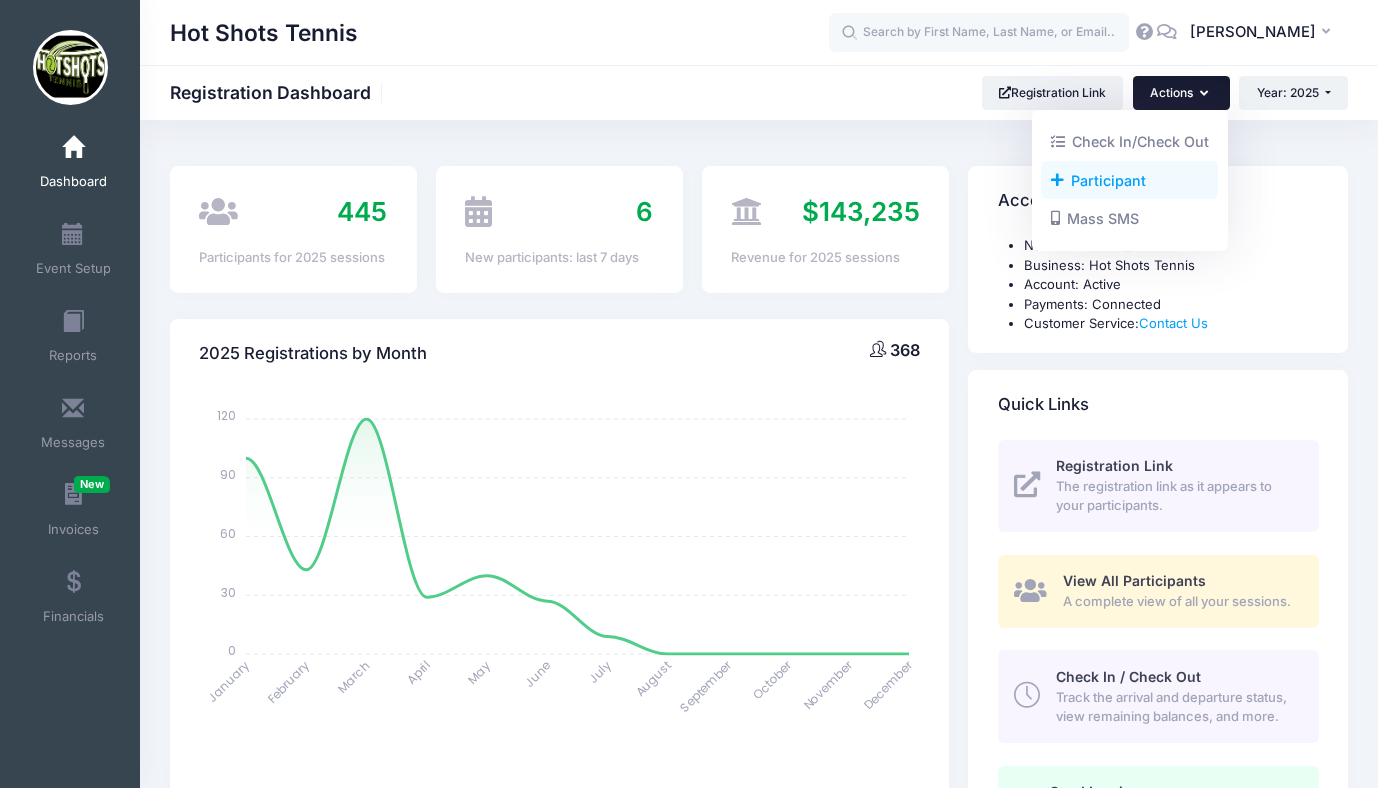 click on "Participant" at bounding box center (1129, 180) 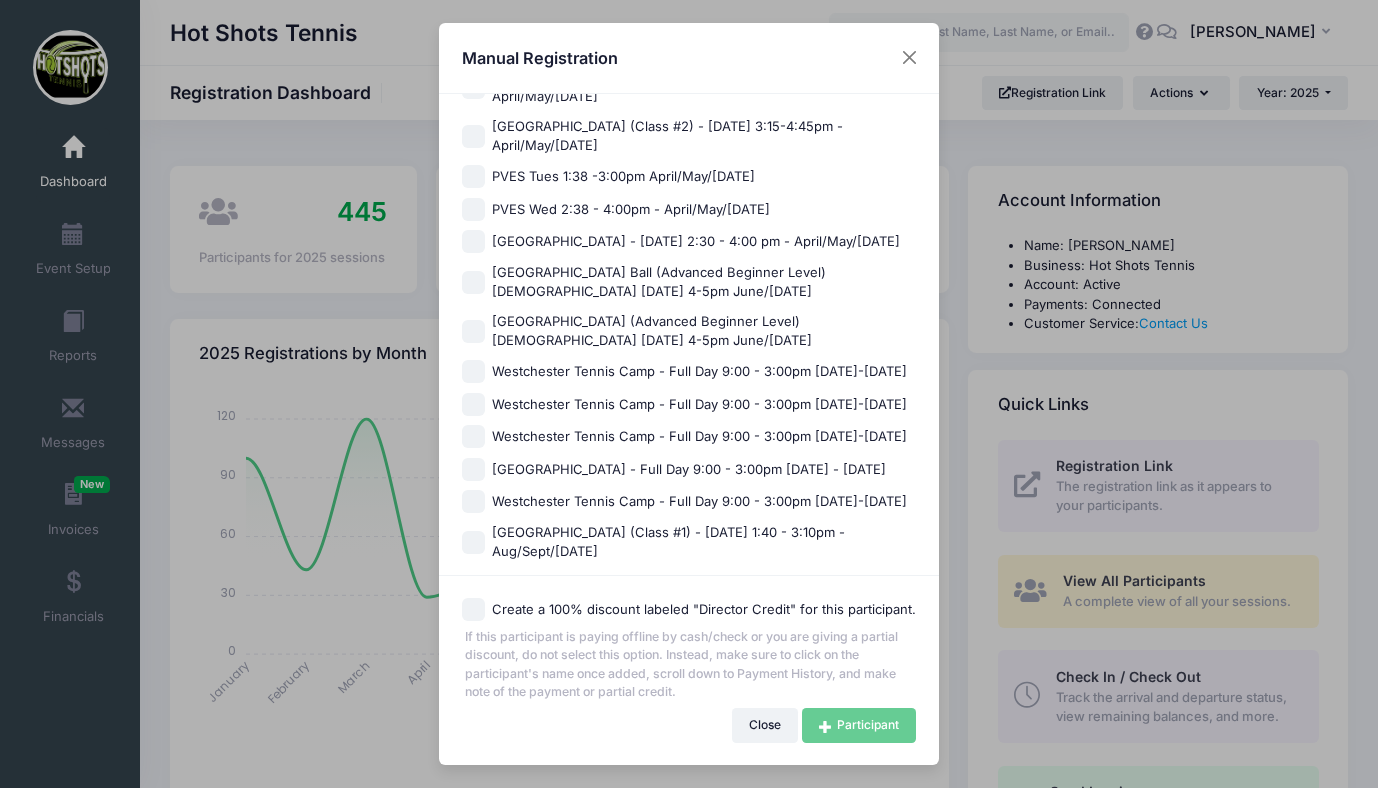 scroll, scrollTop: 1200, scrollLeft: 0, axis: vertical 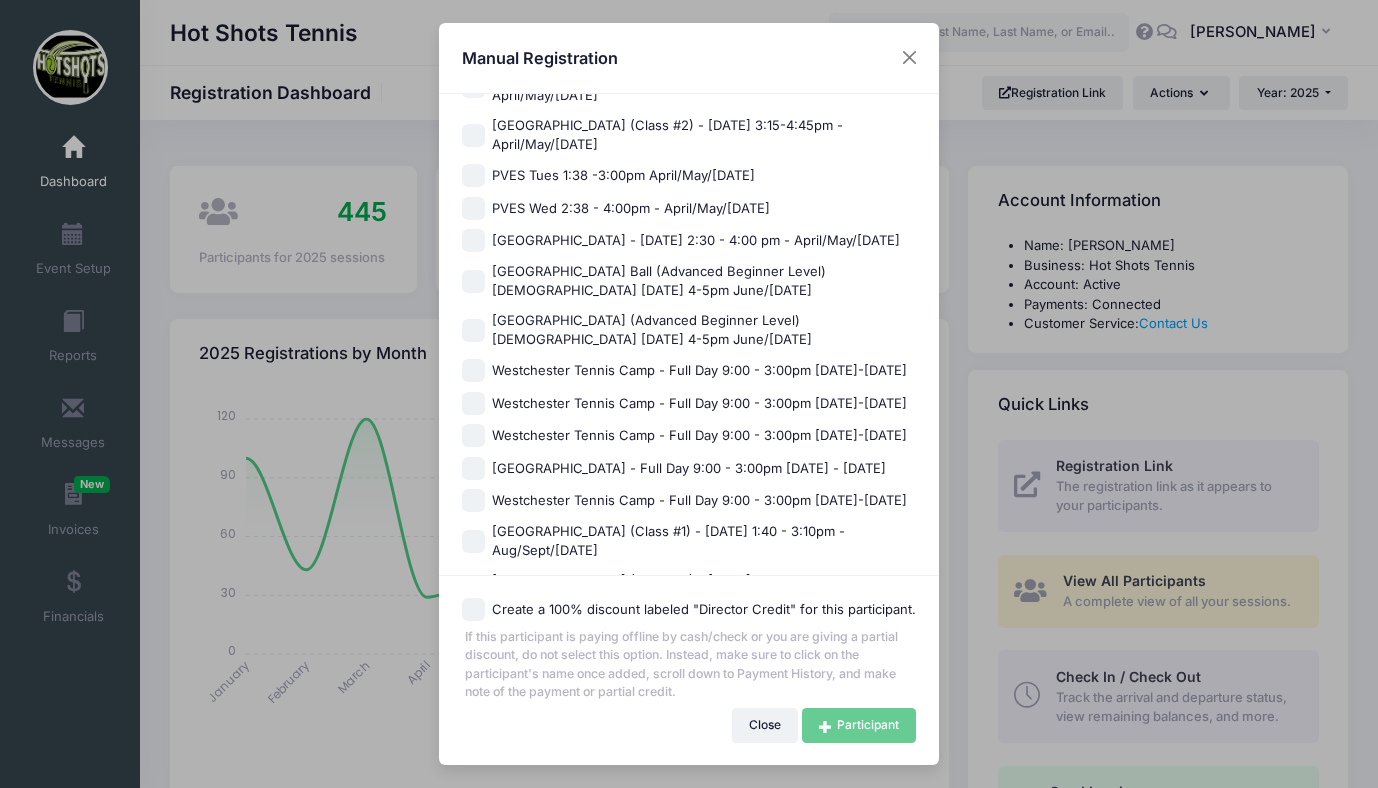 click on "Westchester Tennis Camp - Full Day 9:00 - 3:00pm  July 7-11, 2025" at bounding box center (699, 371) 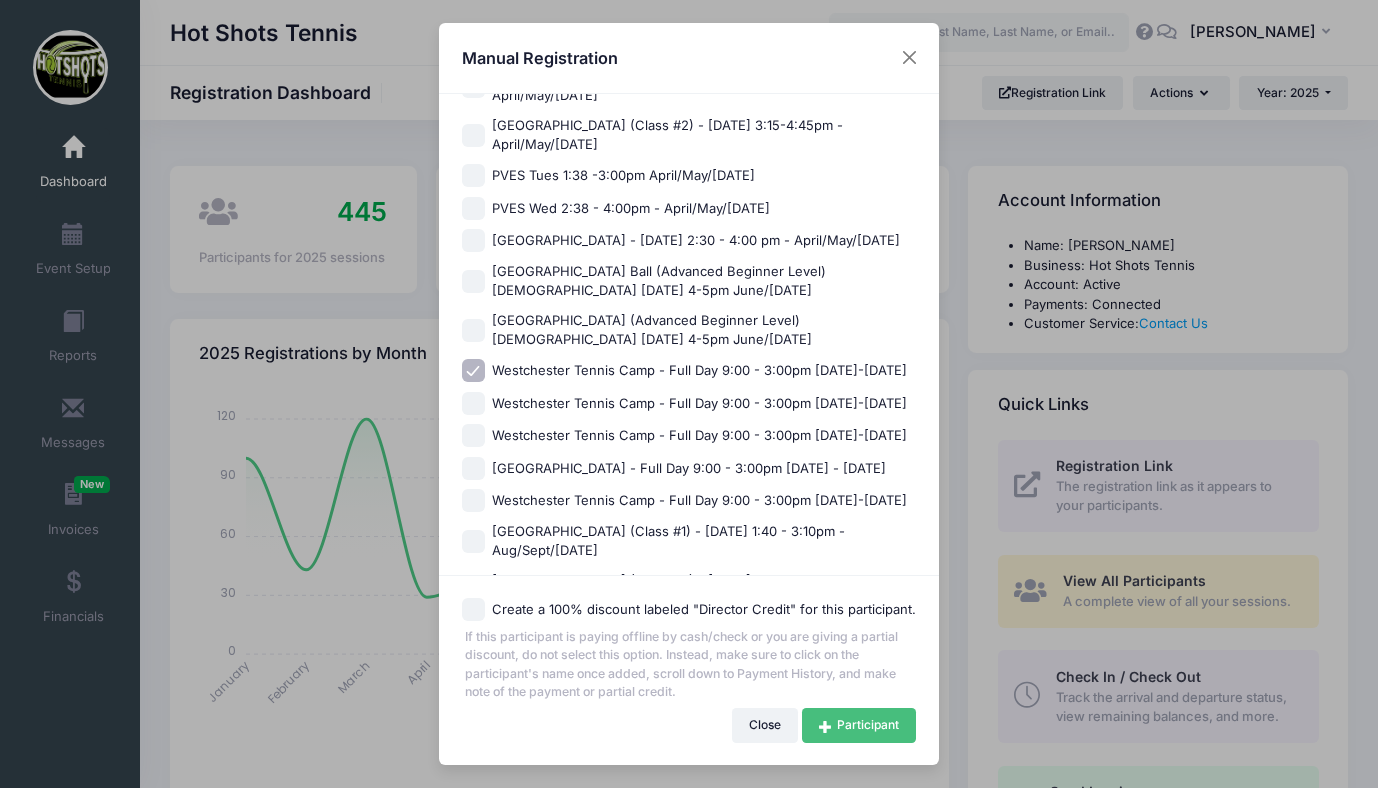 click on "Participant" at bounding box center [859, 725] 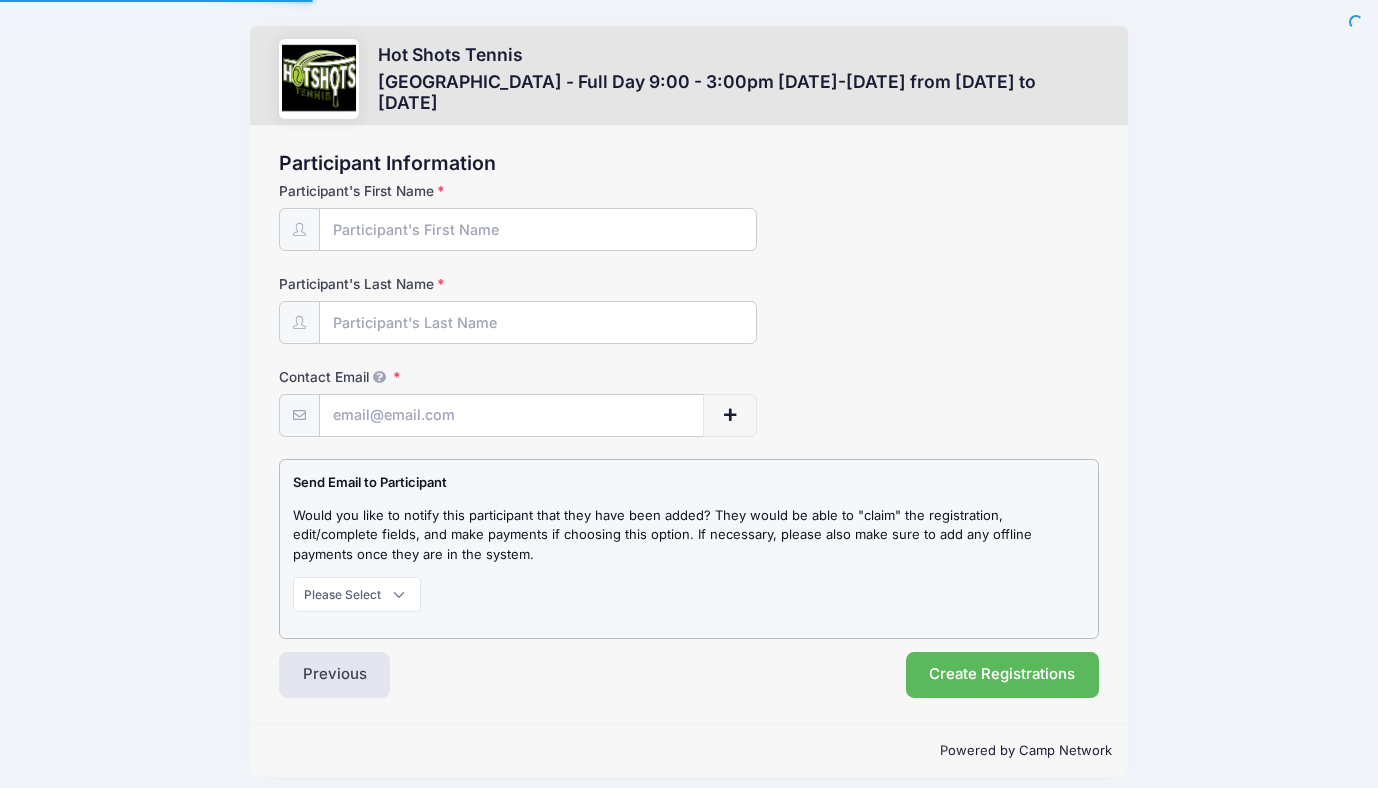 scroll, scrollTop: 0, scrollLeft: 0, axis: both 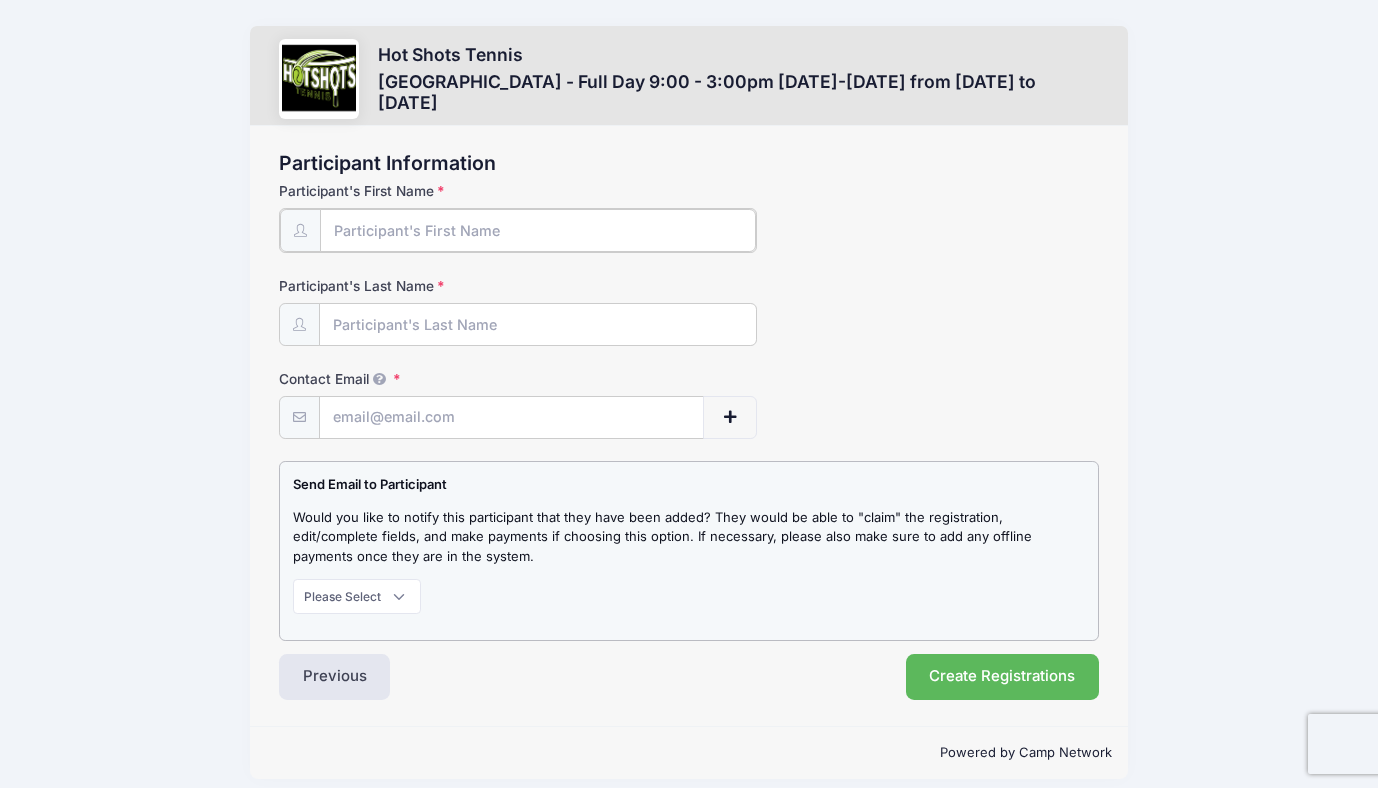 click on "Participant's First Name" at bounding box center [538, 230] 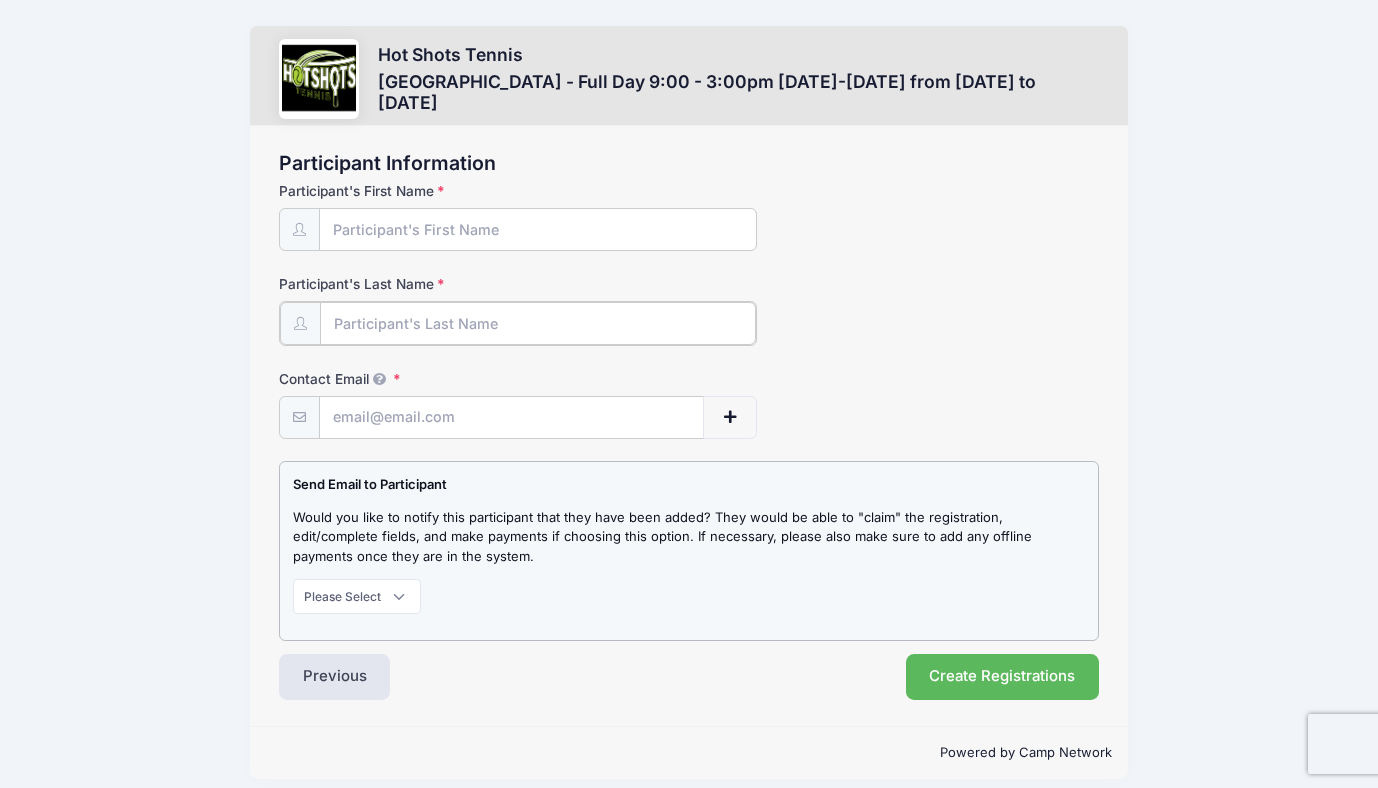 click on "Participant's Last Name" at bounding box center [538, 323] 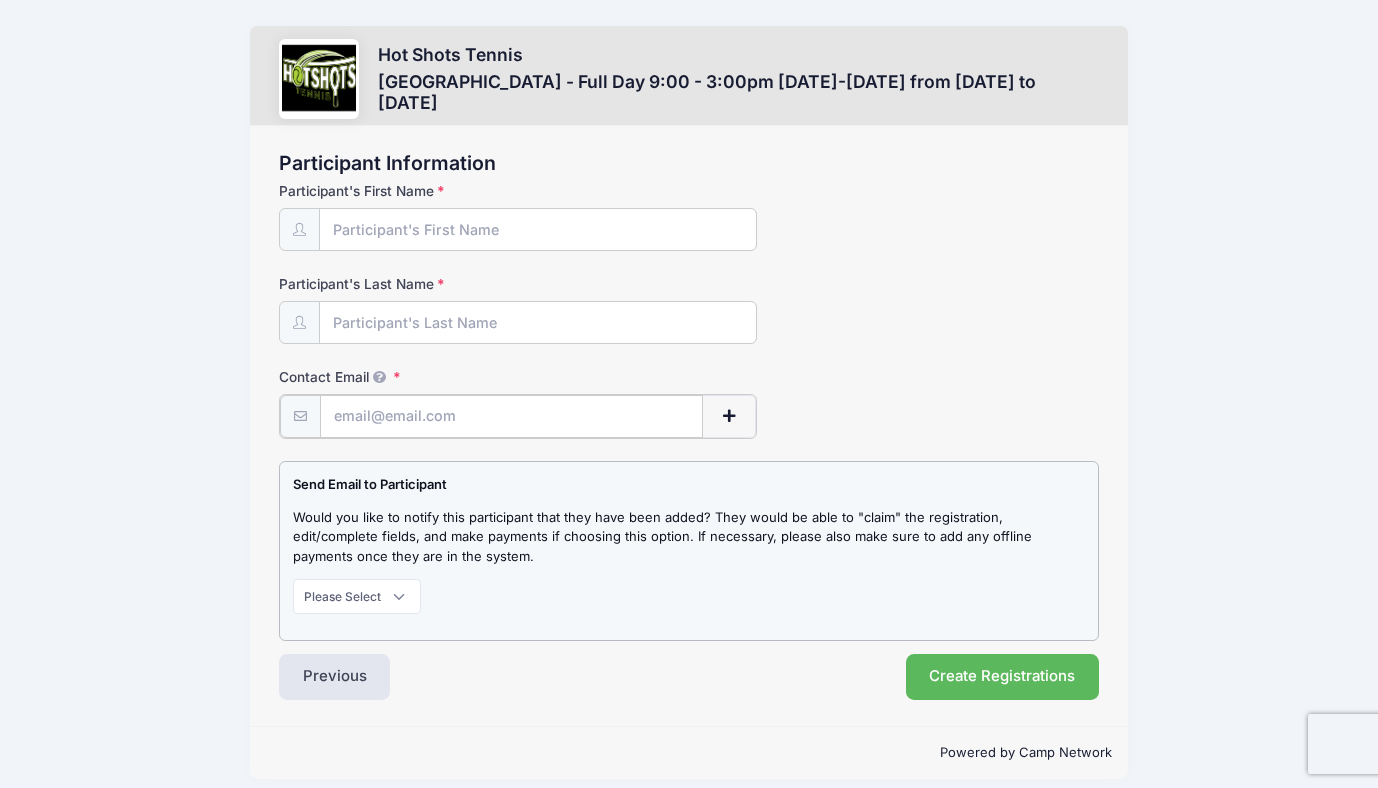 click on "Contact Email" at bounding box center [511, 416] 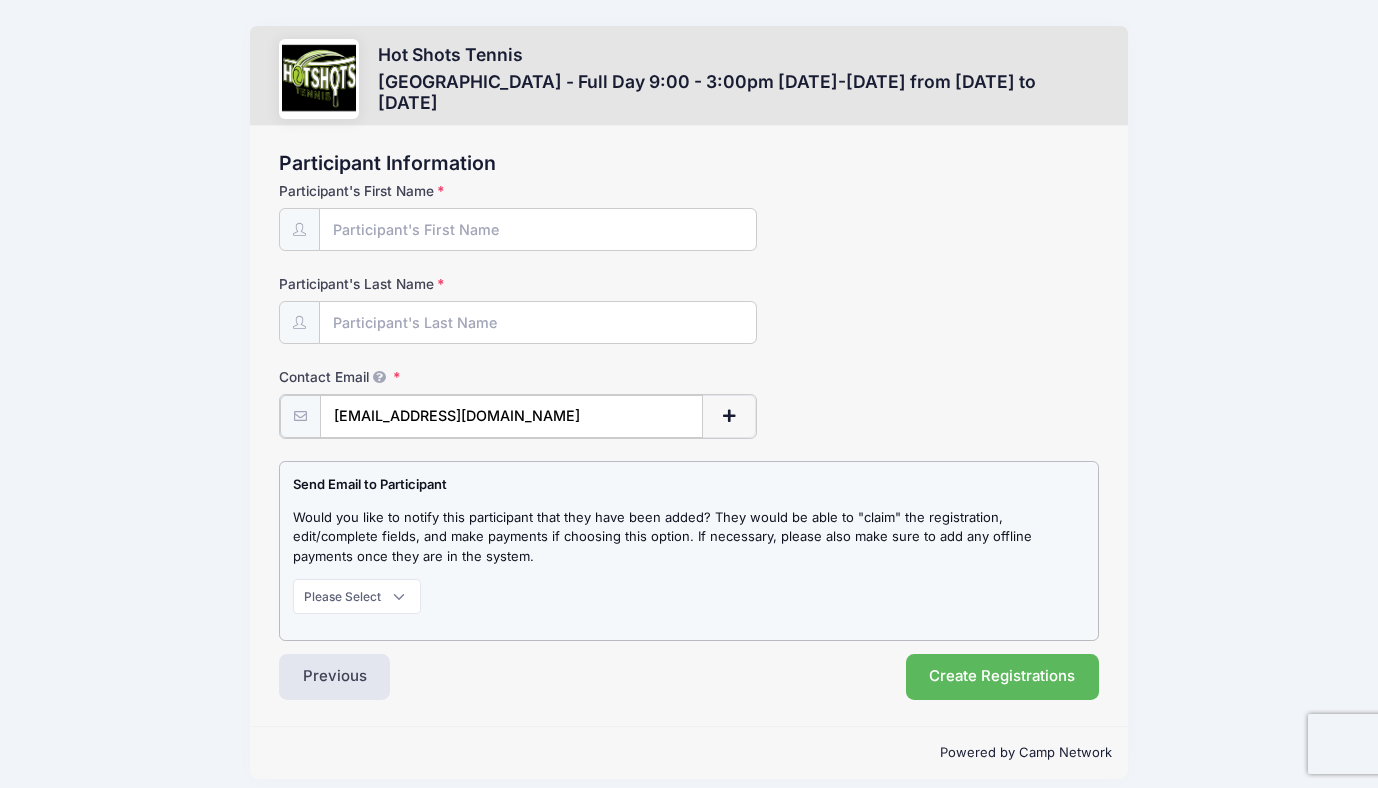 type on "[EMAIL_ADDRESS][DOMAIN_NAME]" 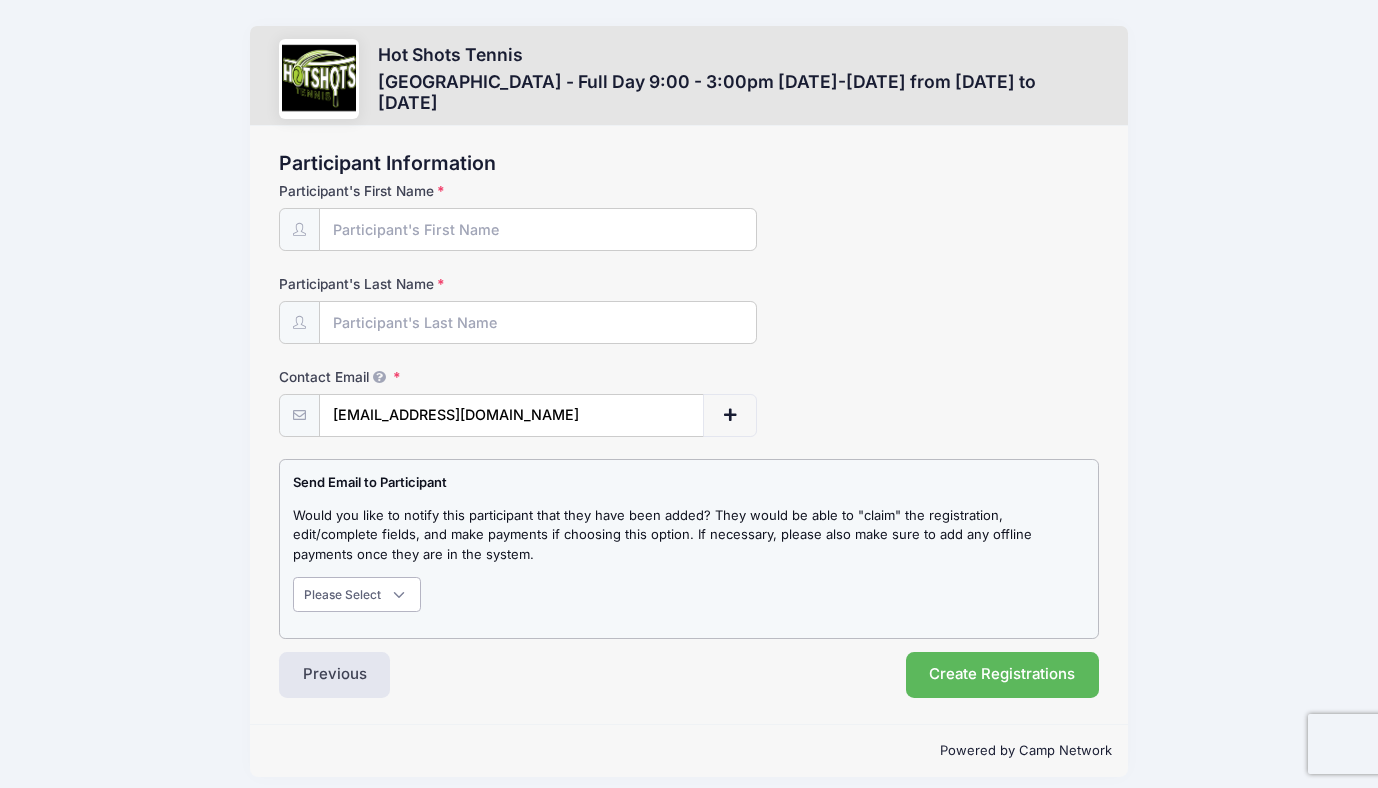 click on "Please Select Don't Notify
Notify" at bounding box center [357, 594] 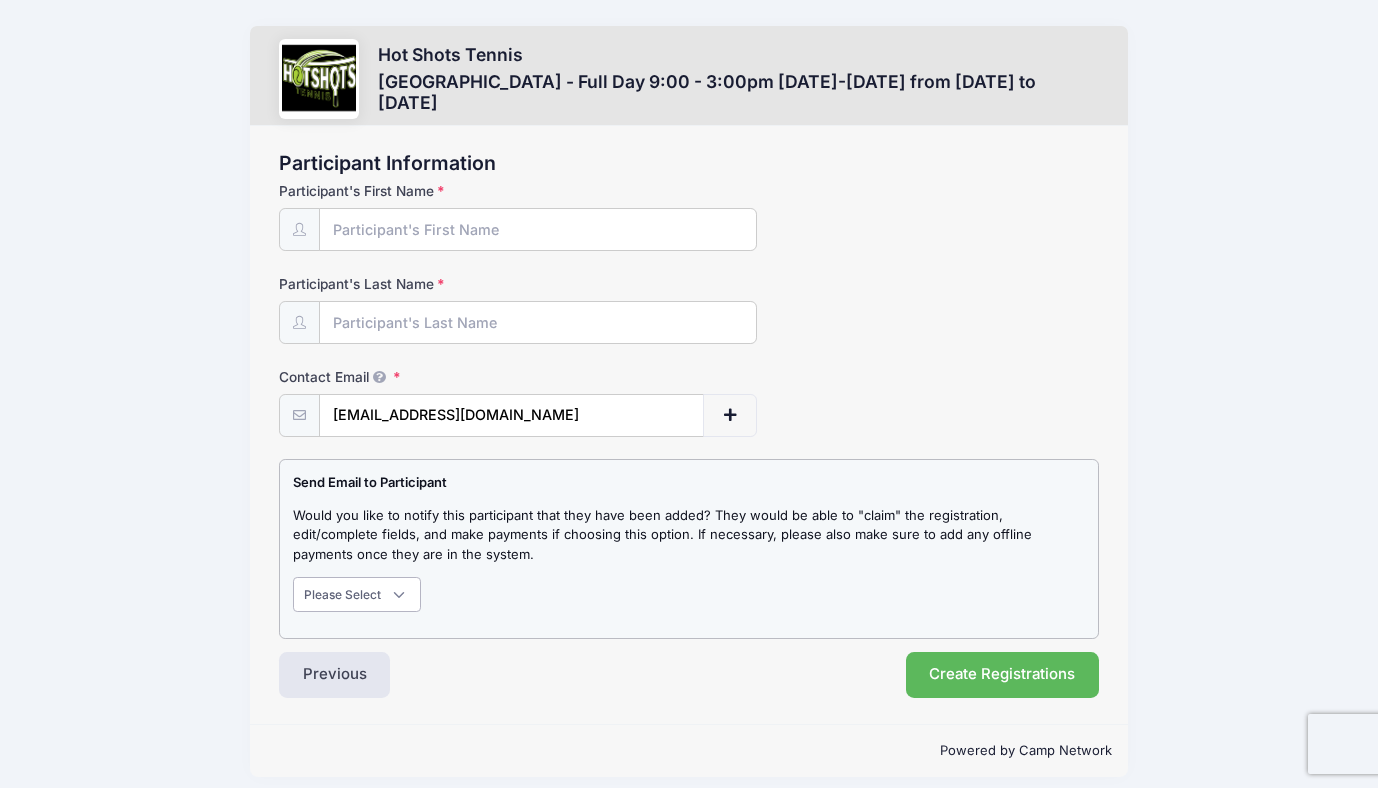 select on "1" 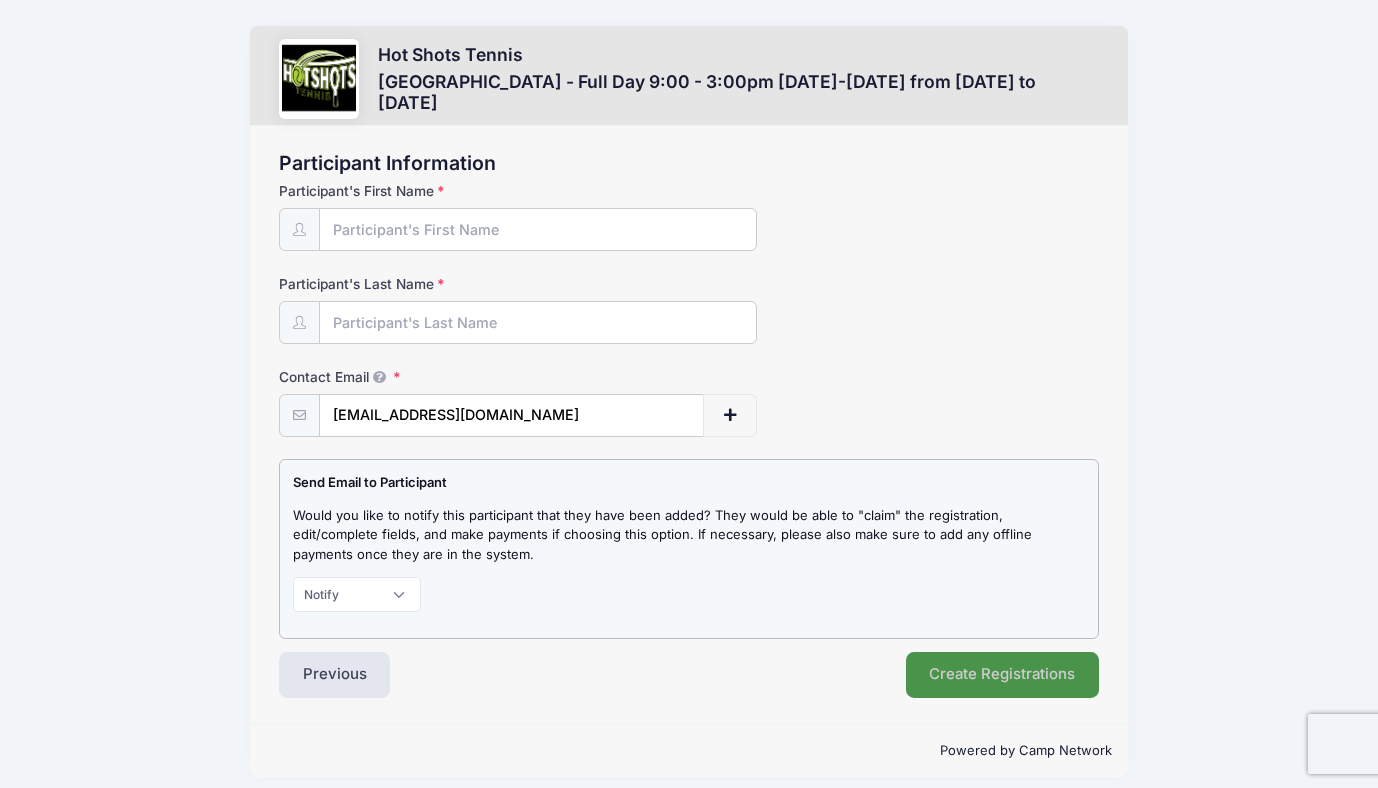 click on "Create Registrations" at bounding box center (1003, 675) 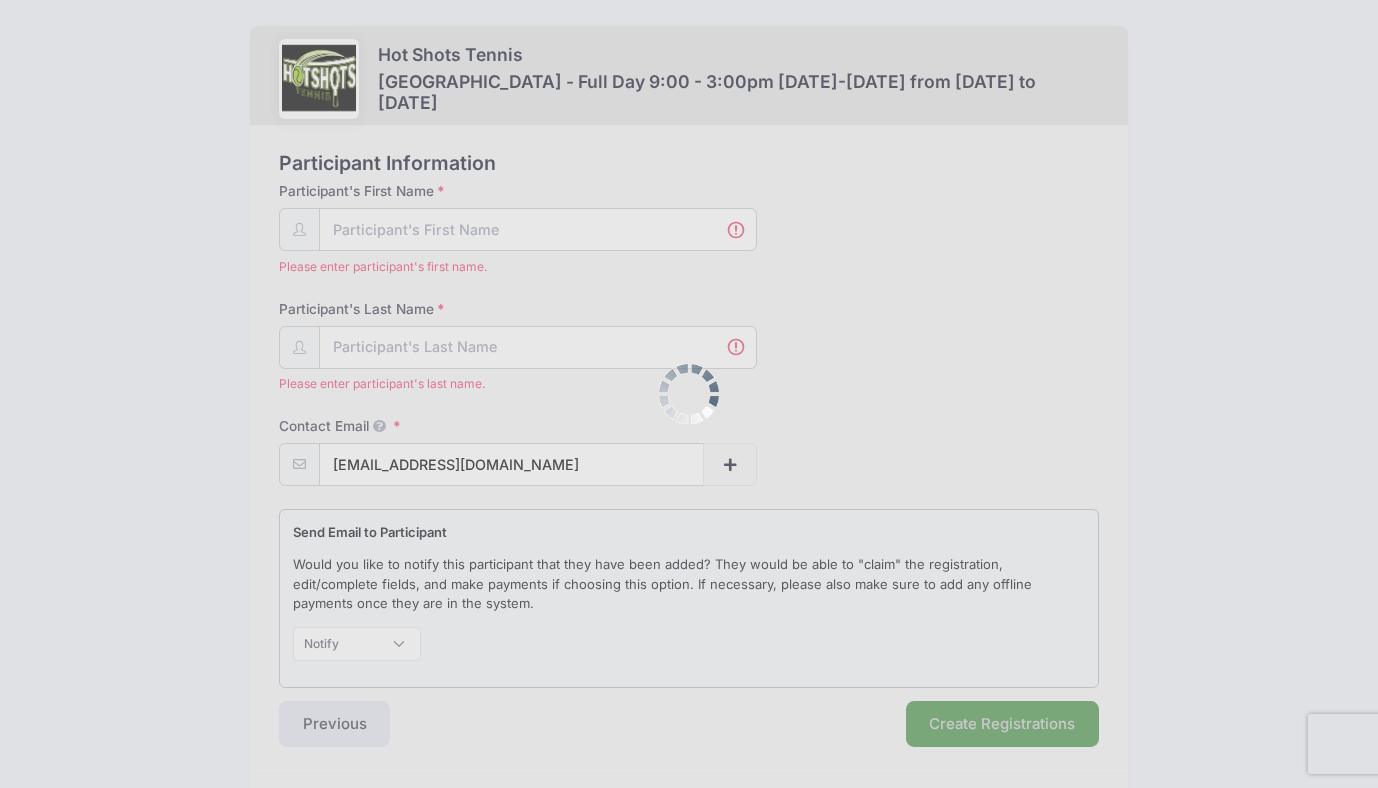 scroll, scrollTop: 63, scrollLeft: 0, axis: vertical 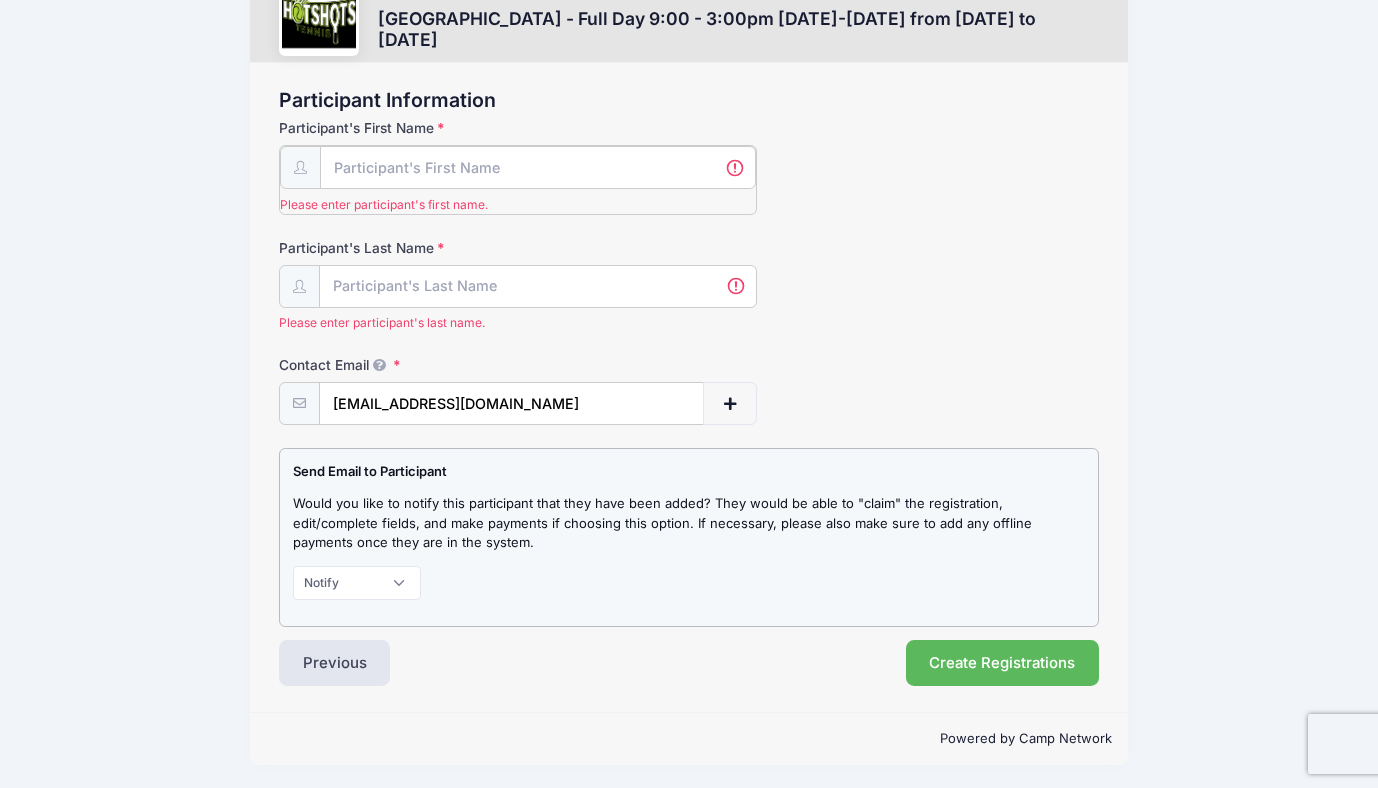 click on "Participant's First Name" at bounding box center (538, 167) 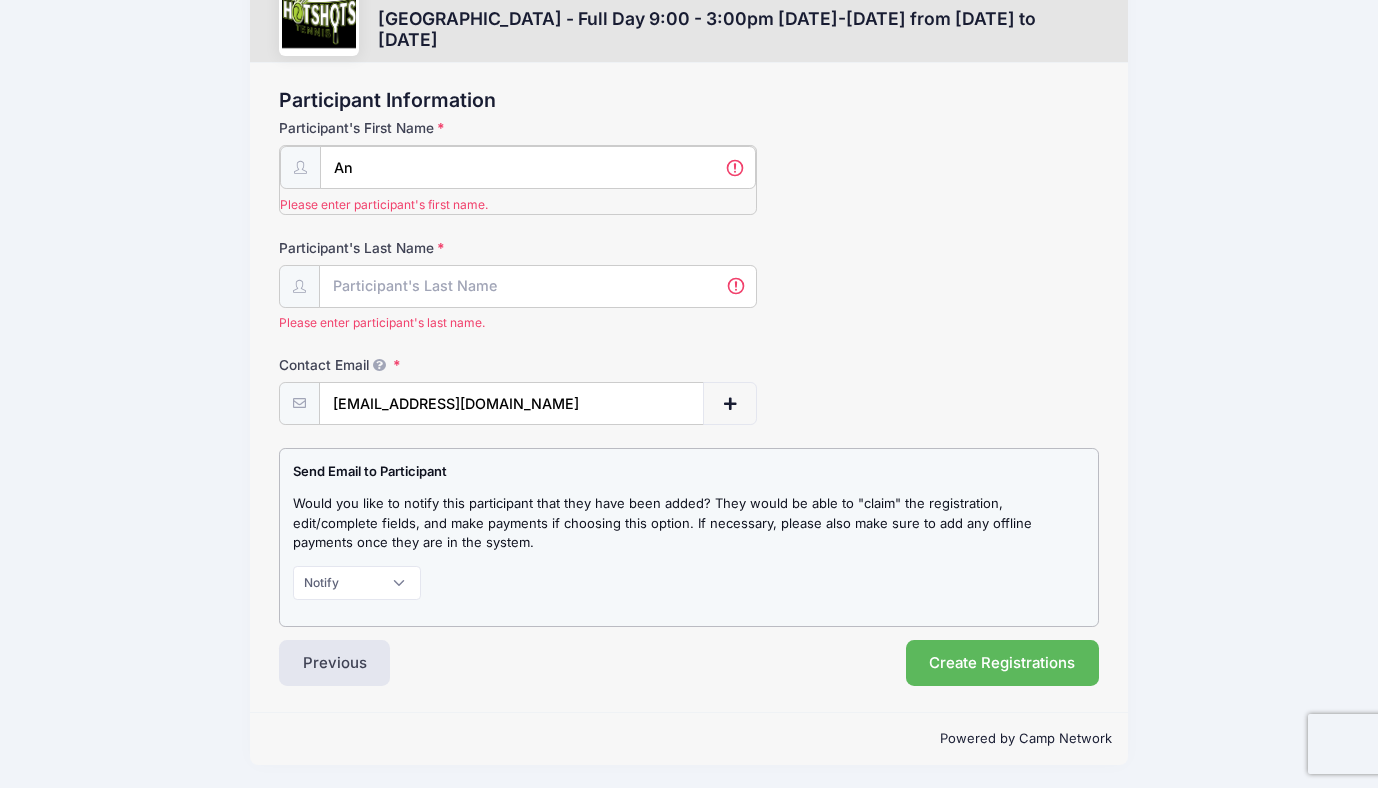 scroll, scrollTop: 40, scrollLeft: 0, axis: vertical 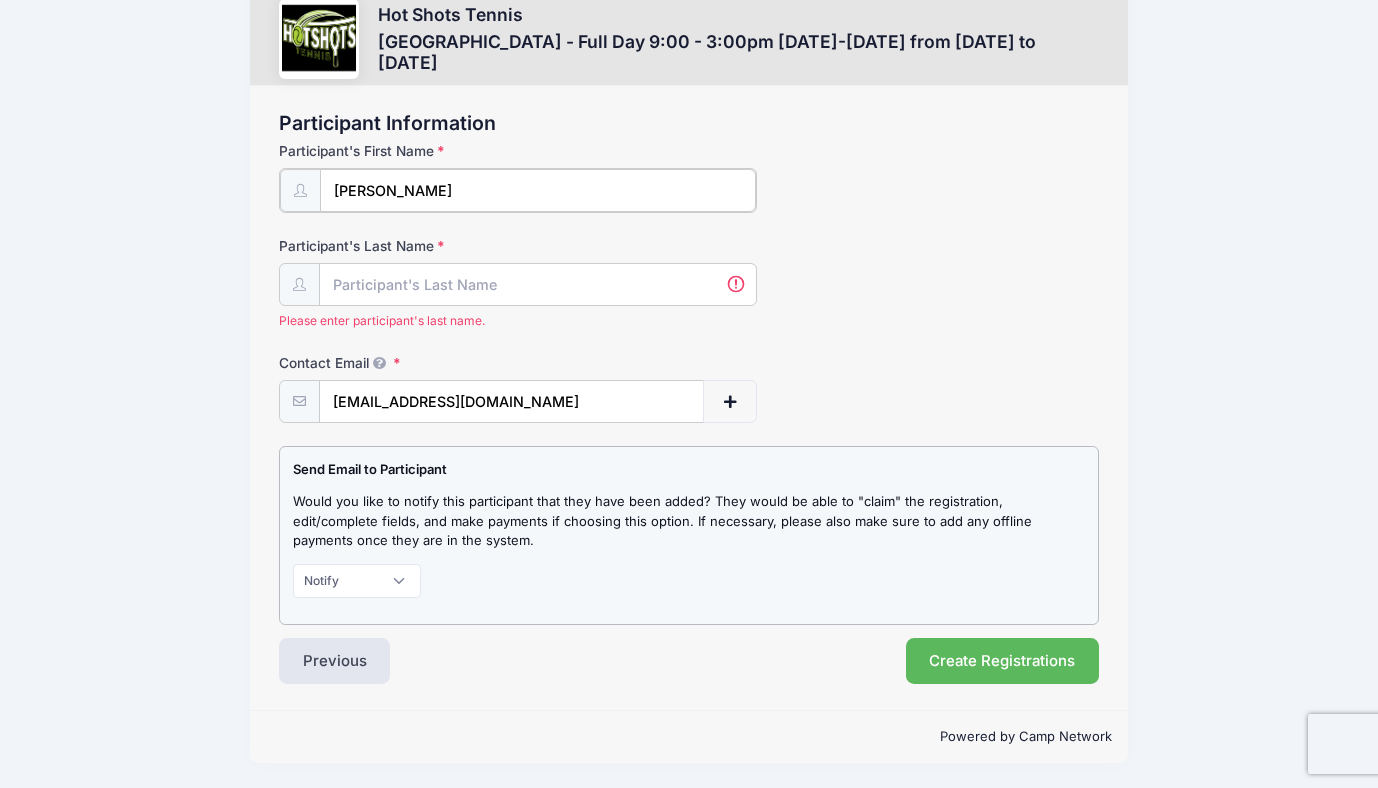 type on "[PERSON_NAME]" 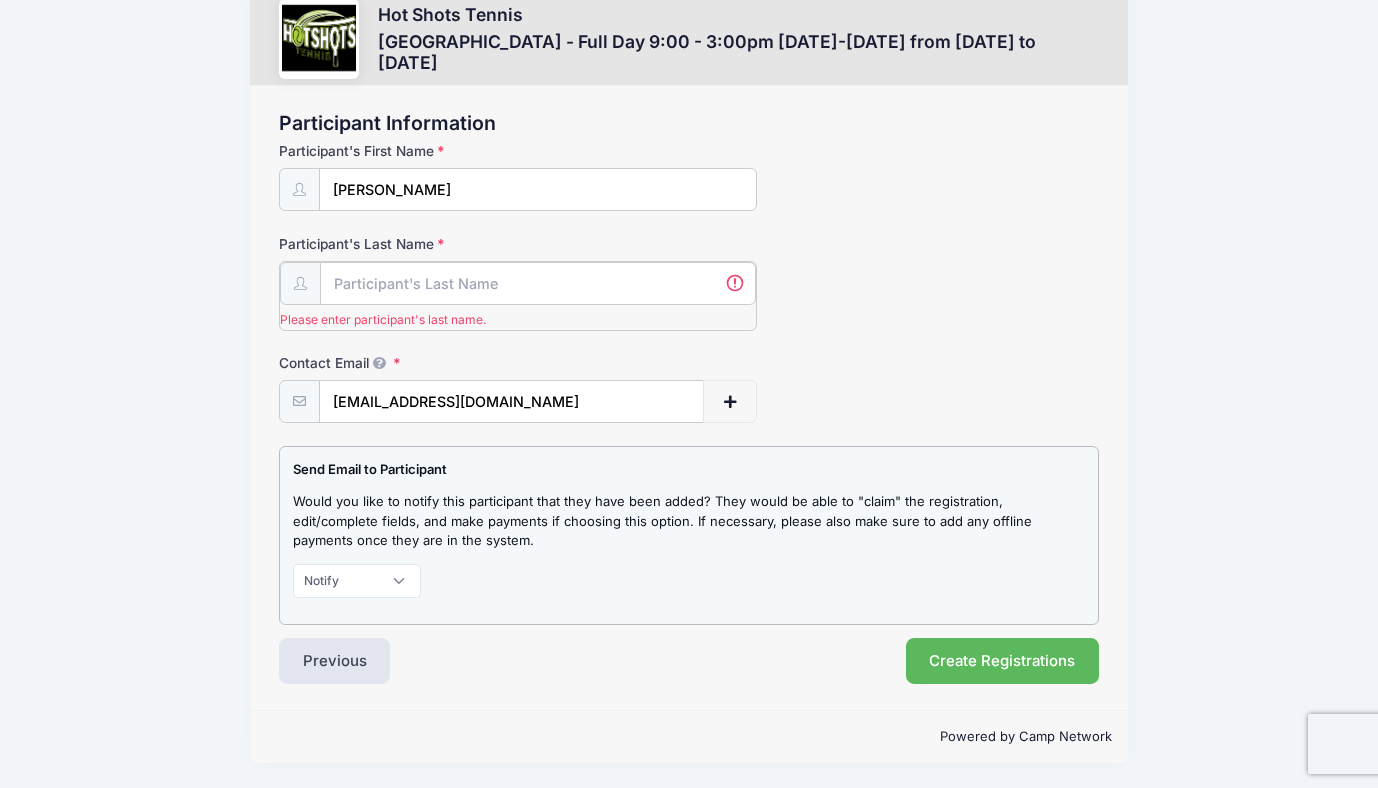 click on "Participant's Last Name" at bounding box center [538, 283] 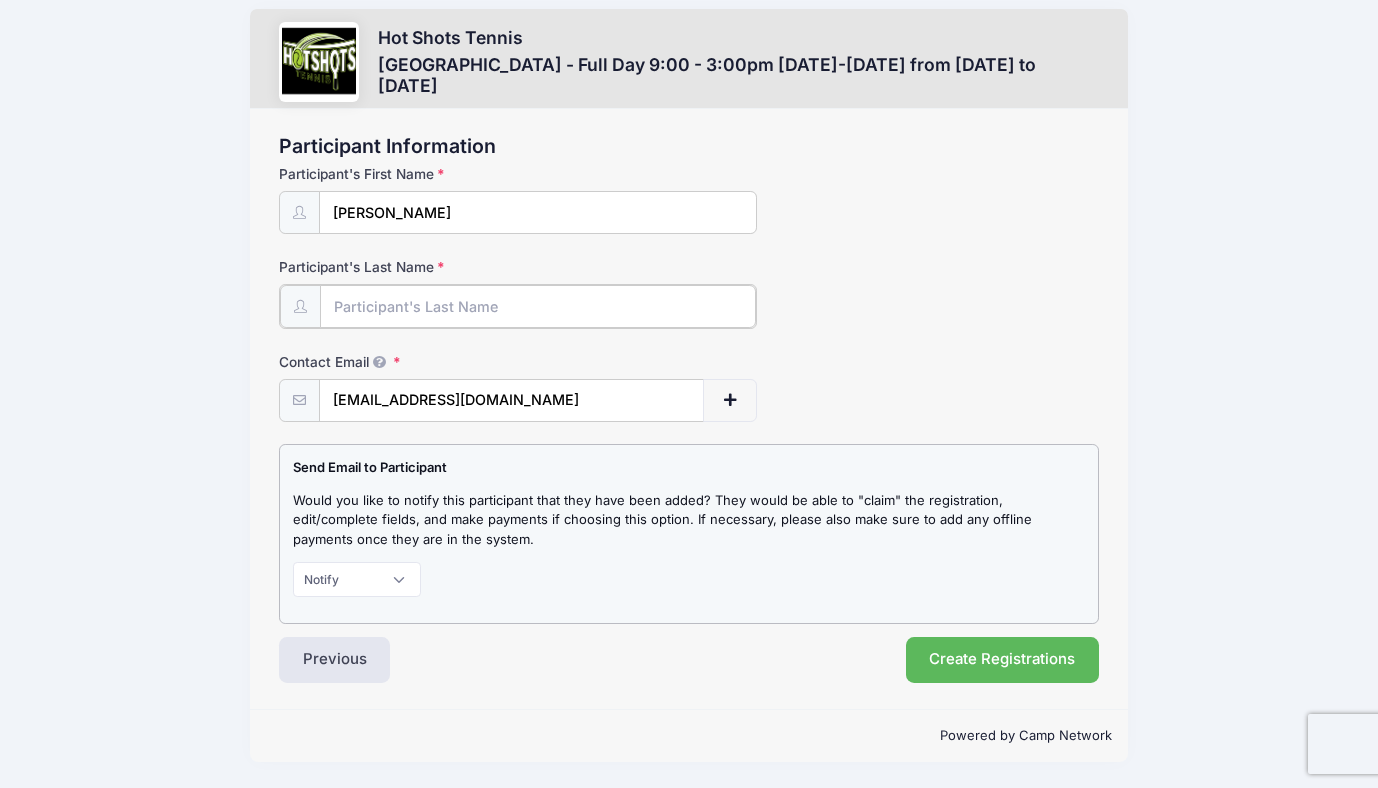 scroll, scrollTop: 16, scrollLeft: 0, axis: vertical 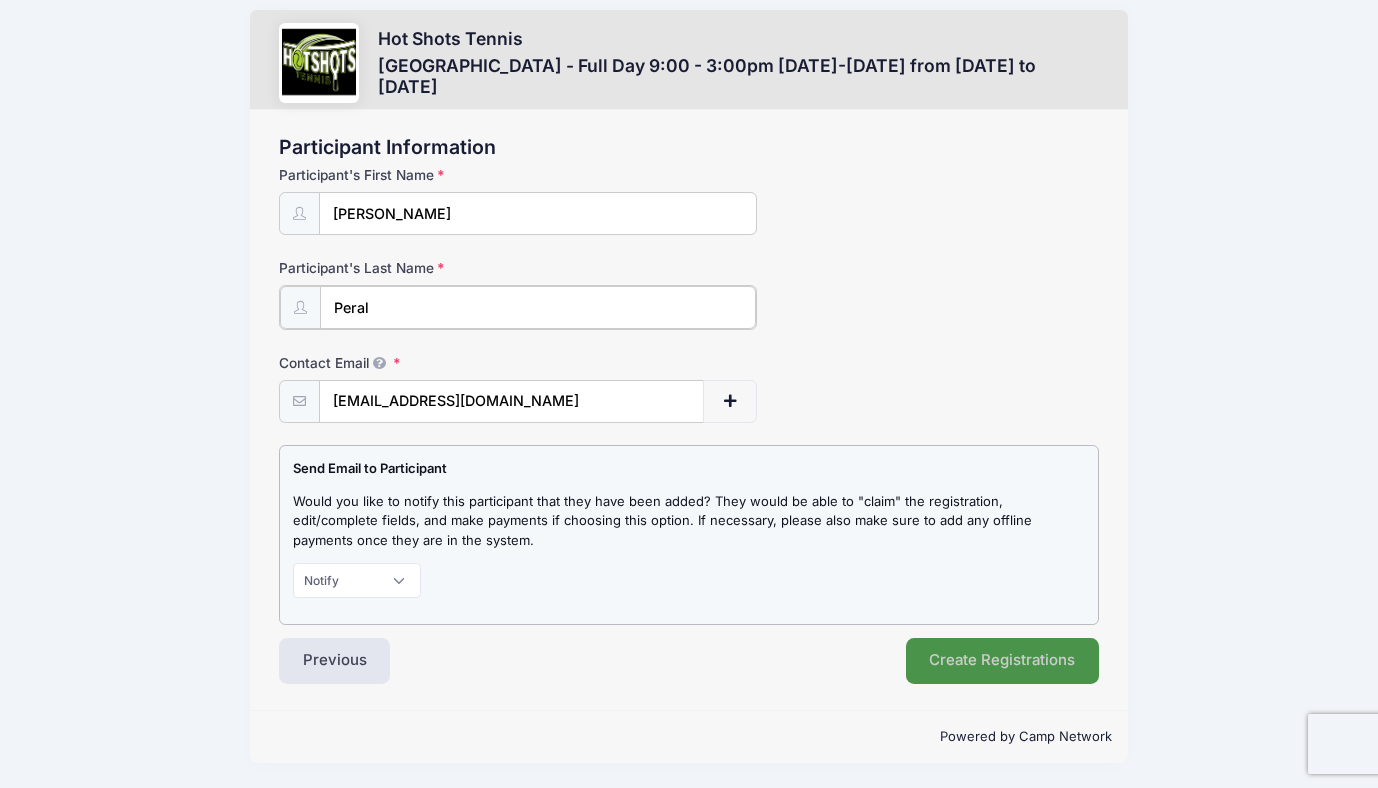 type on "Peral" 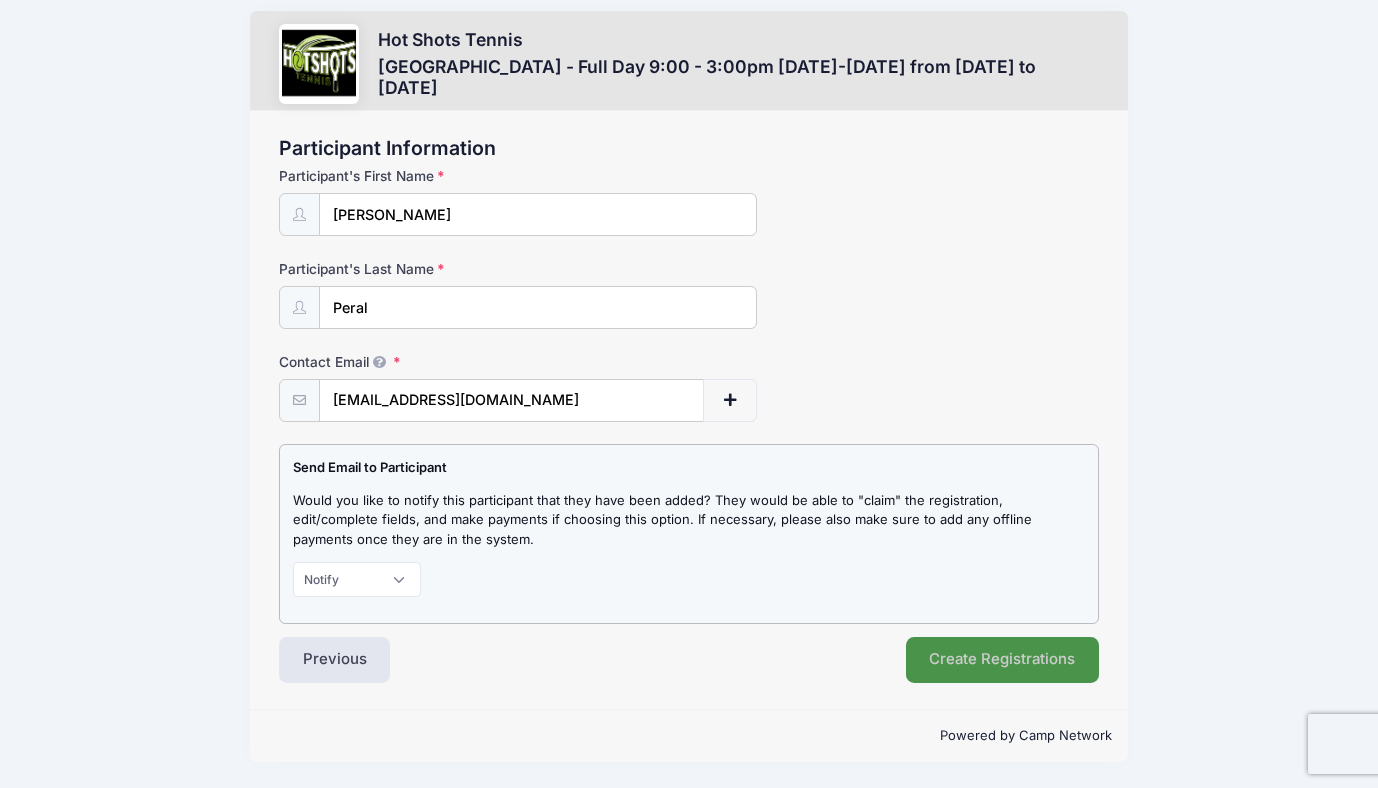 scroll, scrollTop: 14, scrollLeft: 0, axis: vertical 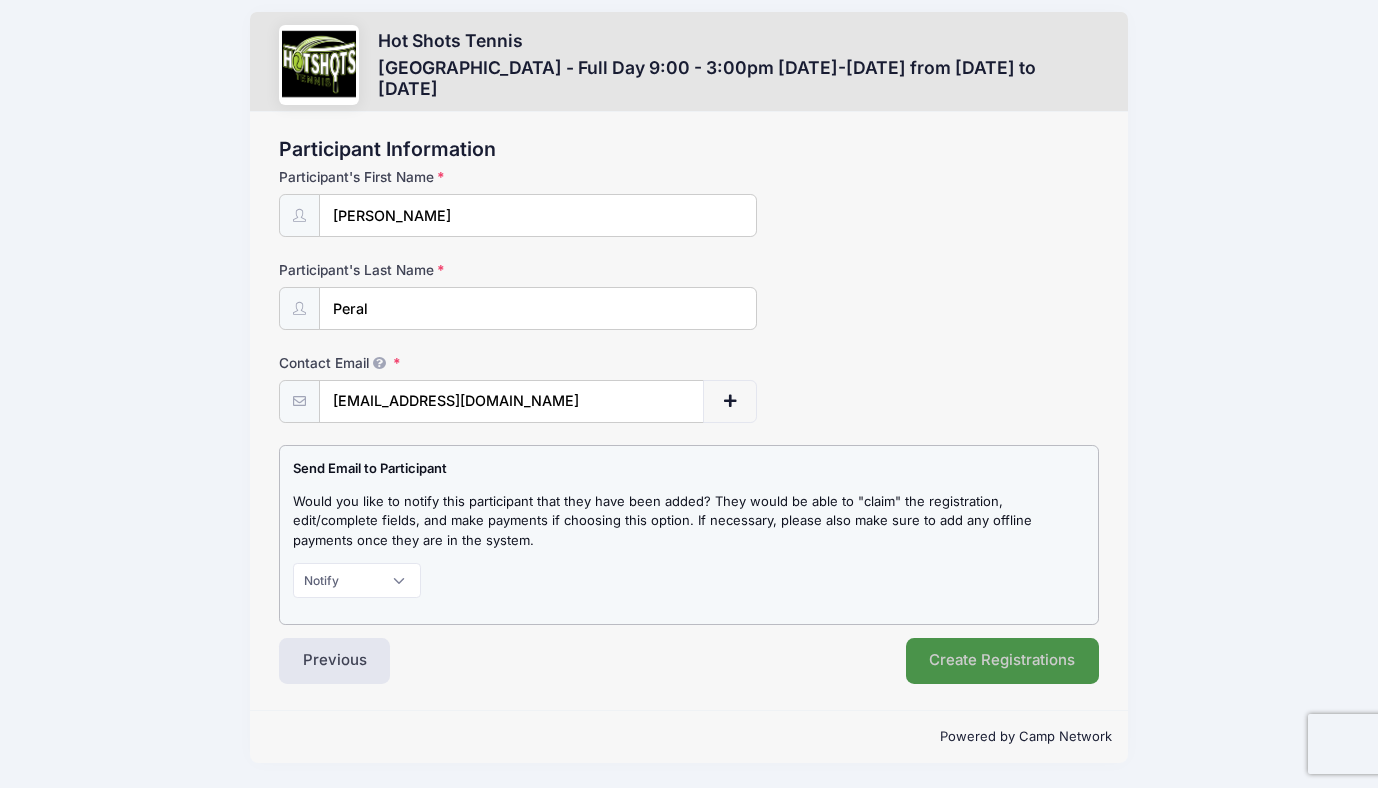click on "Create Registrations" at bounding box center [1003, 661] 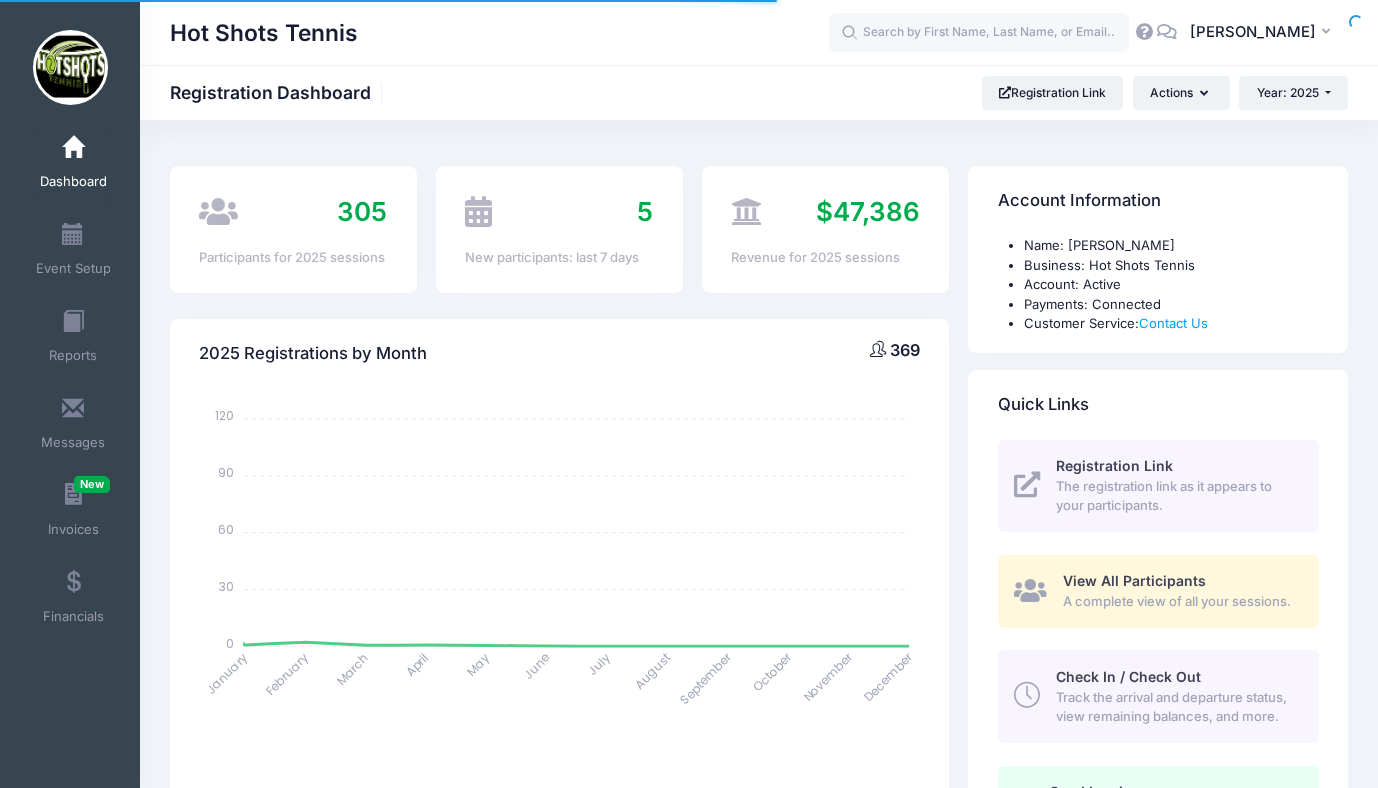 scroll, scrollTop: 0, scrollLeft: 0, axis: both 